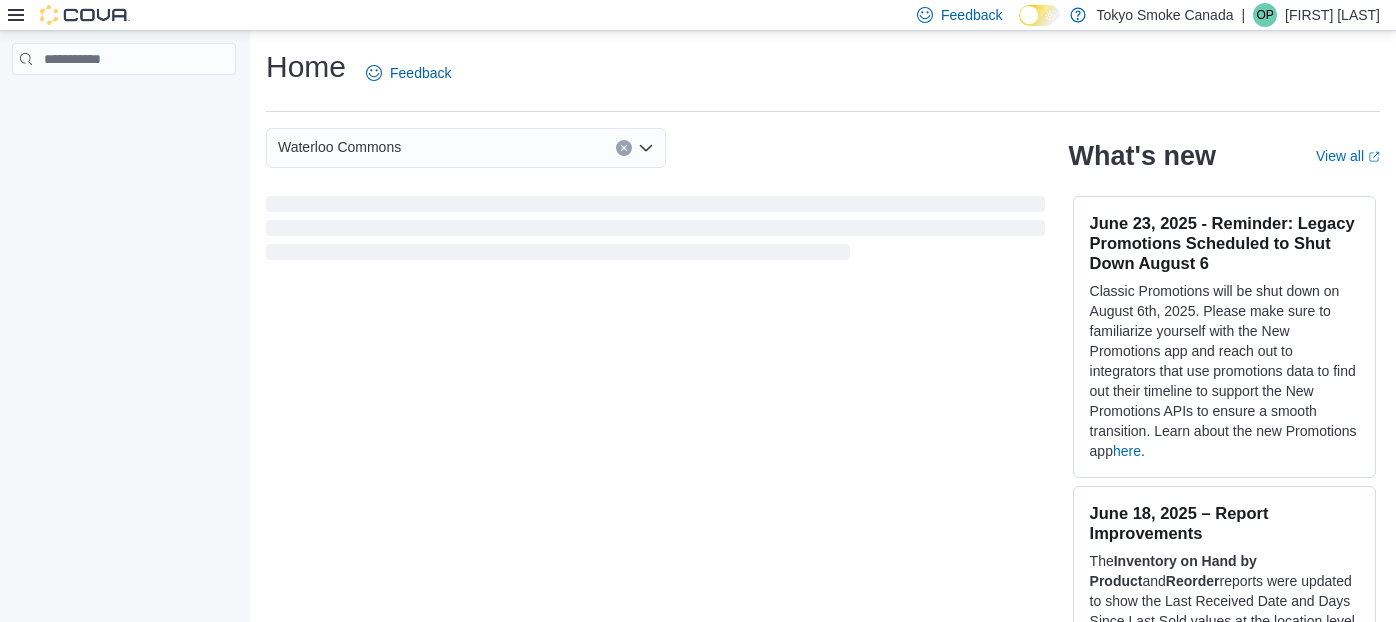 scroll, scrollTop: 0, scrollLeft: 0, axis: both 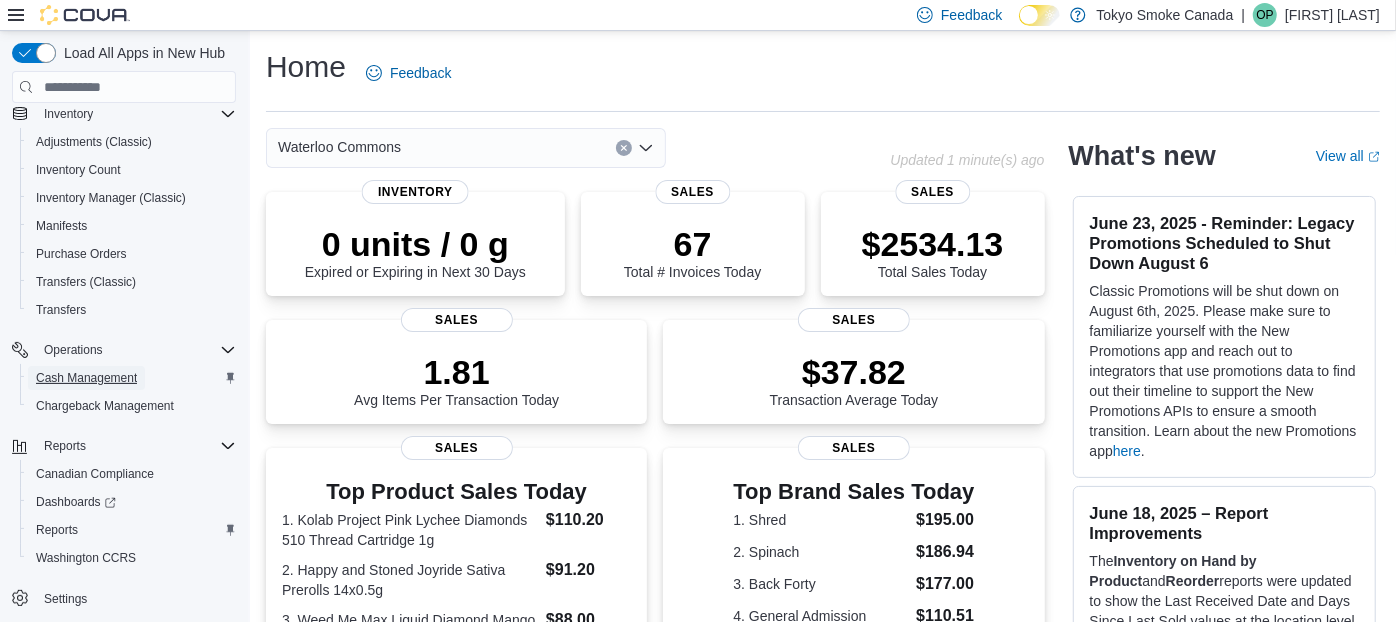 click on "Cash Management" at bounding box center (86, 378) 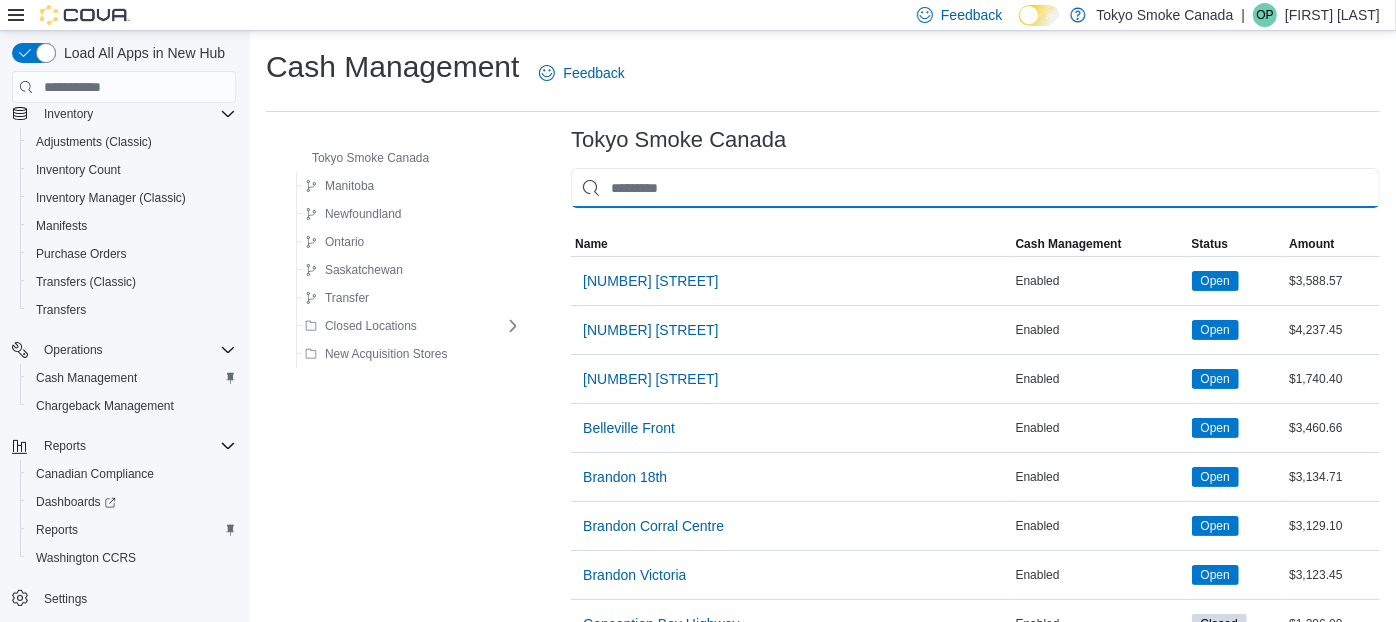 click at bounding box center [975, 188] 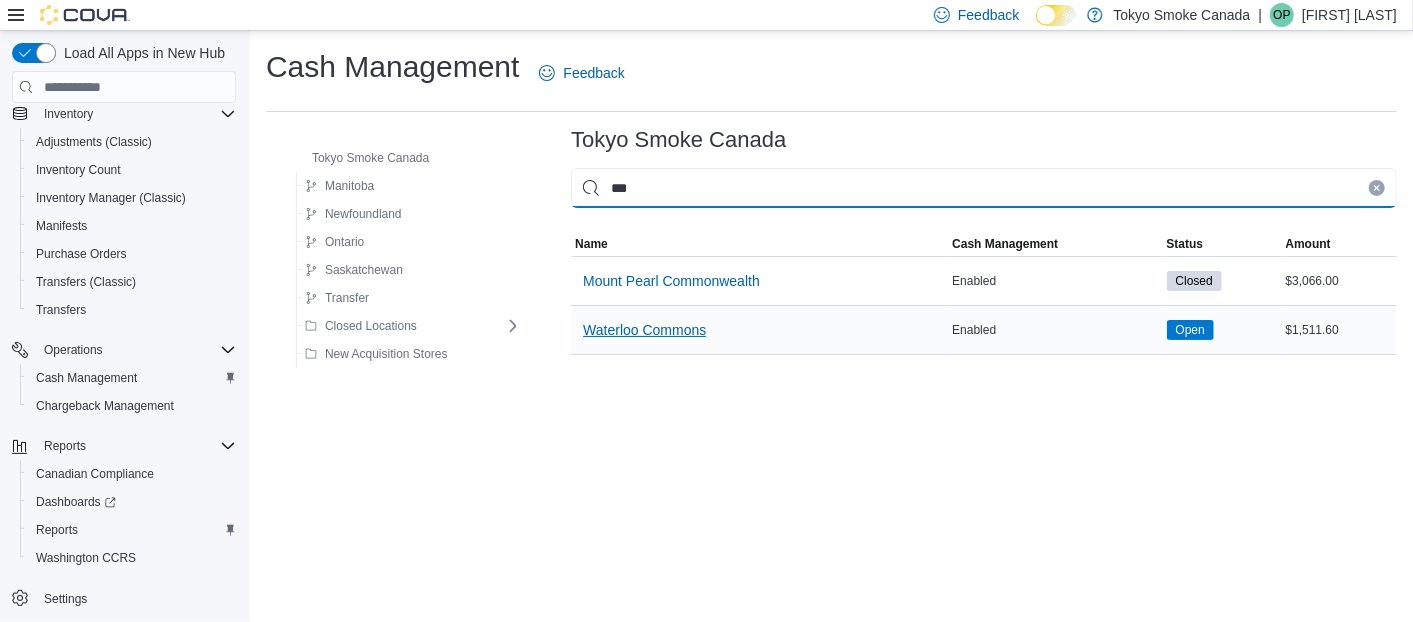 type on "***" 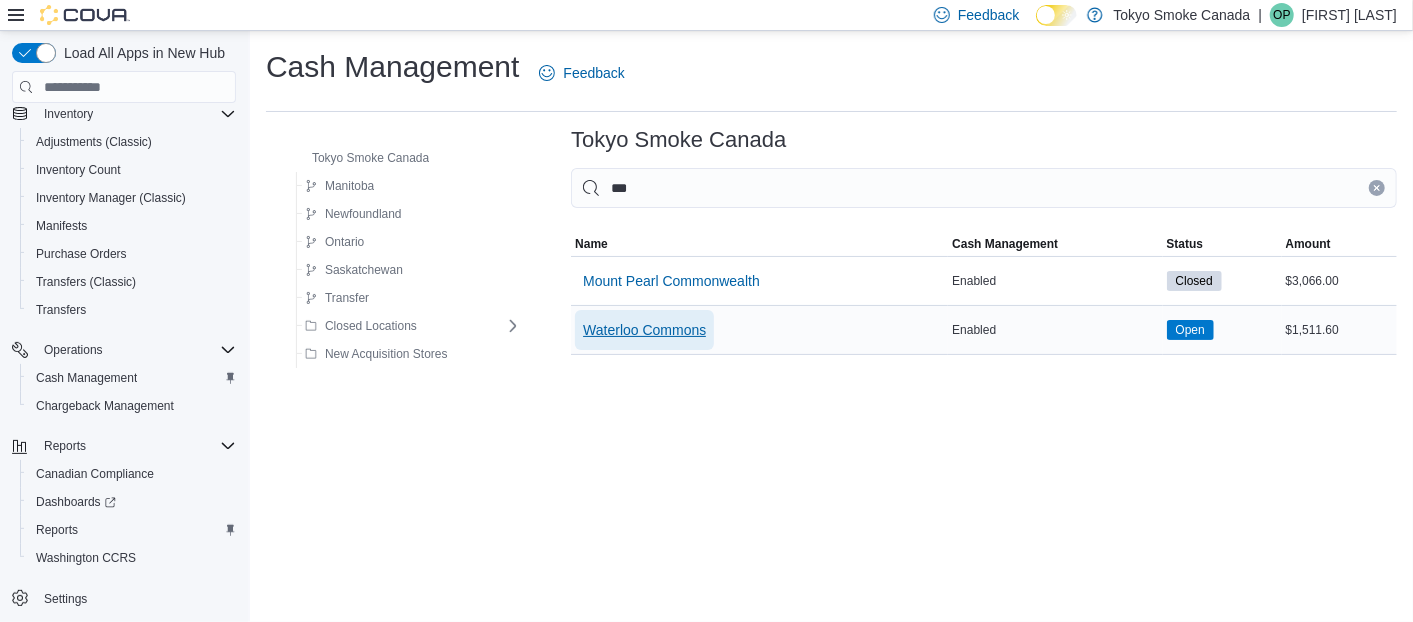 click on "Waterloo Commons" at bounding box center [644, 330] 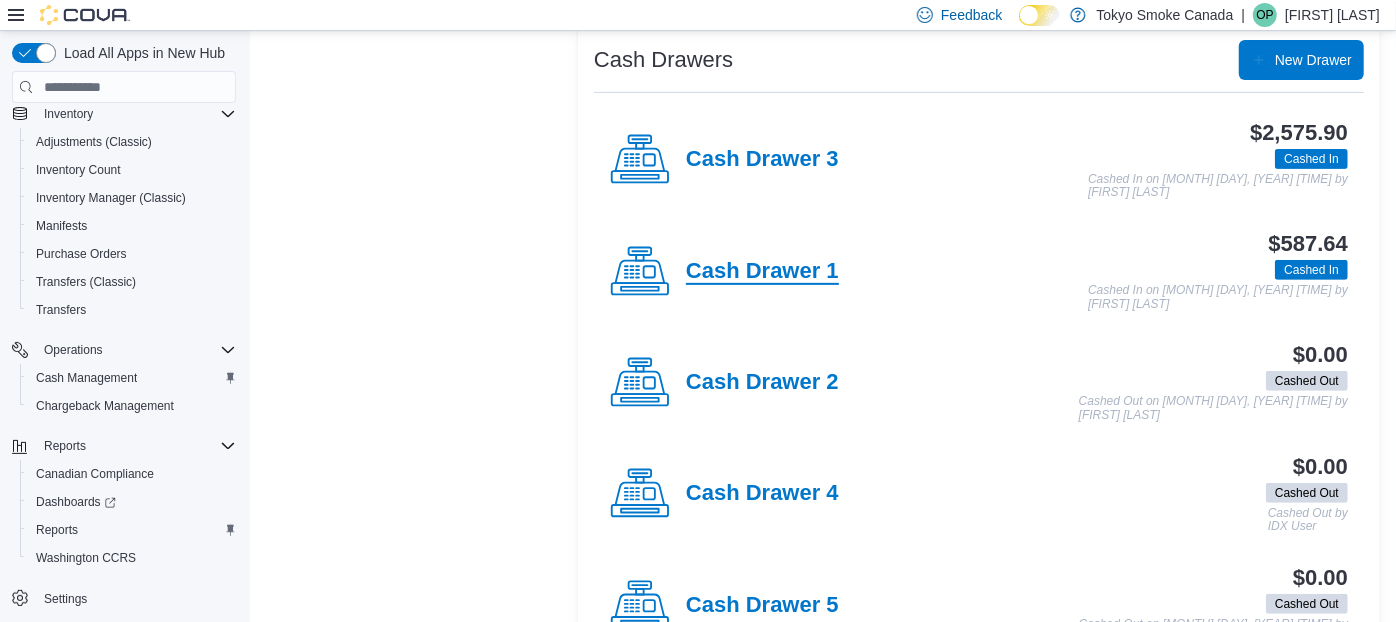 scroll, scrollTop: 386, scrollLeft: 0, axis: vertical 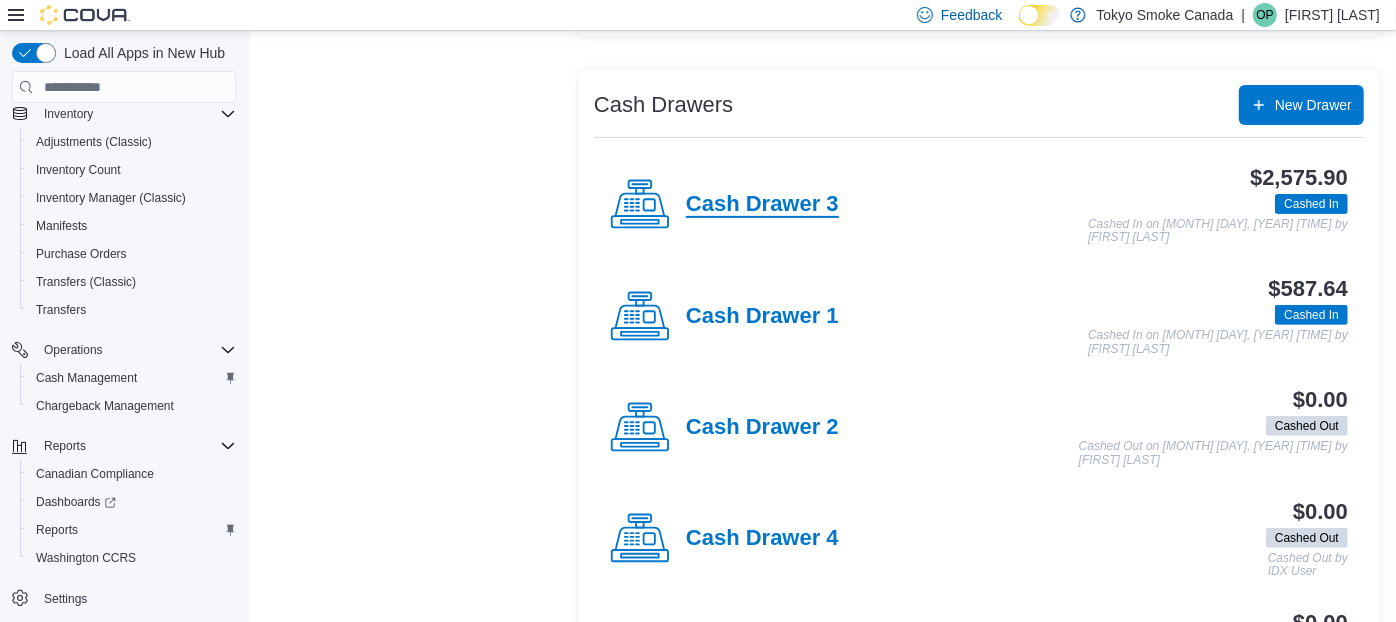 click on "Cash Drawer 3" at bounding box center (762, 205) 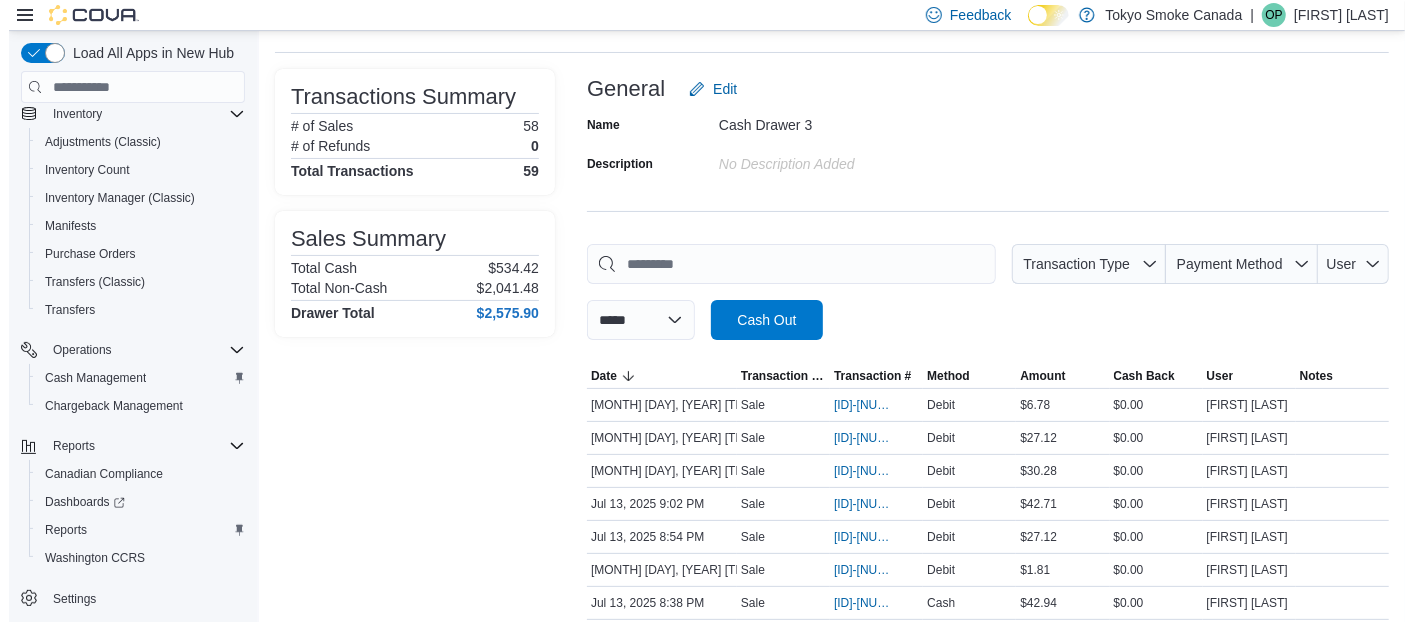scroll, scrollTop: 0, scrollLeft: 0, axis: both 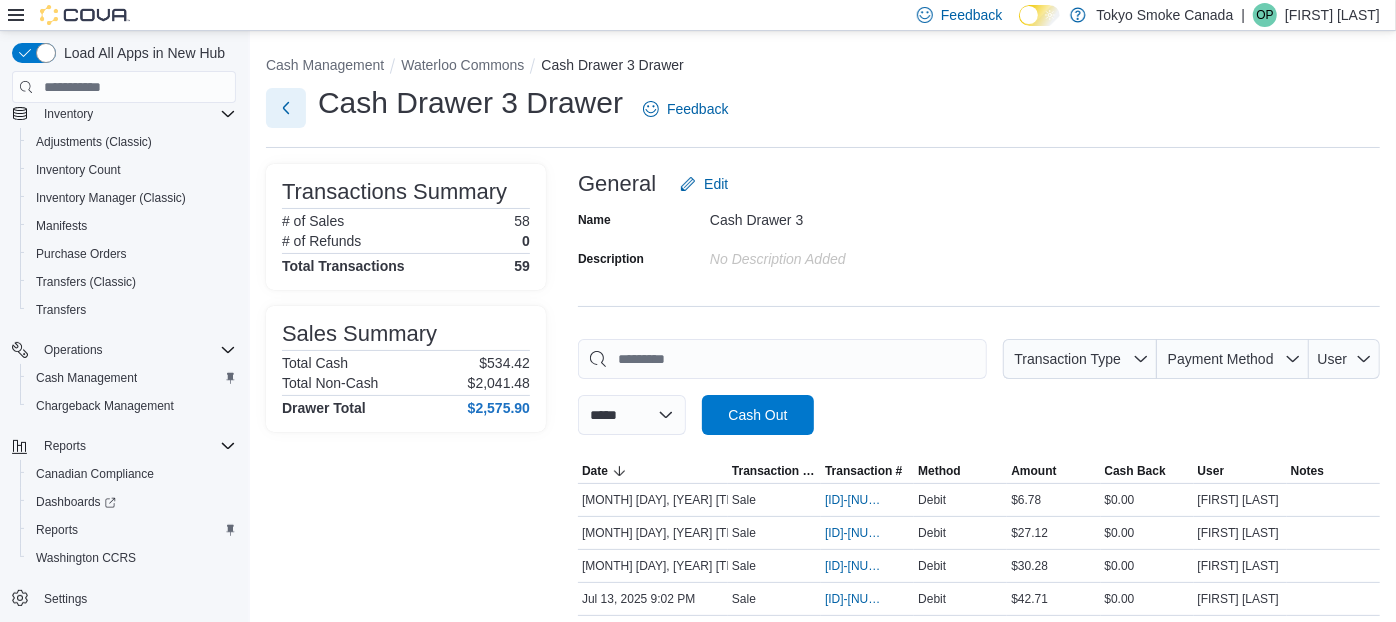 click at bounding box center [286, 108] 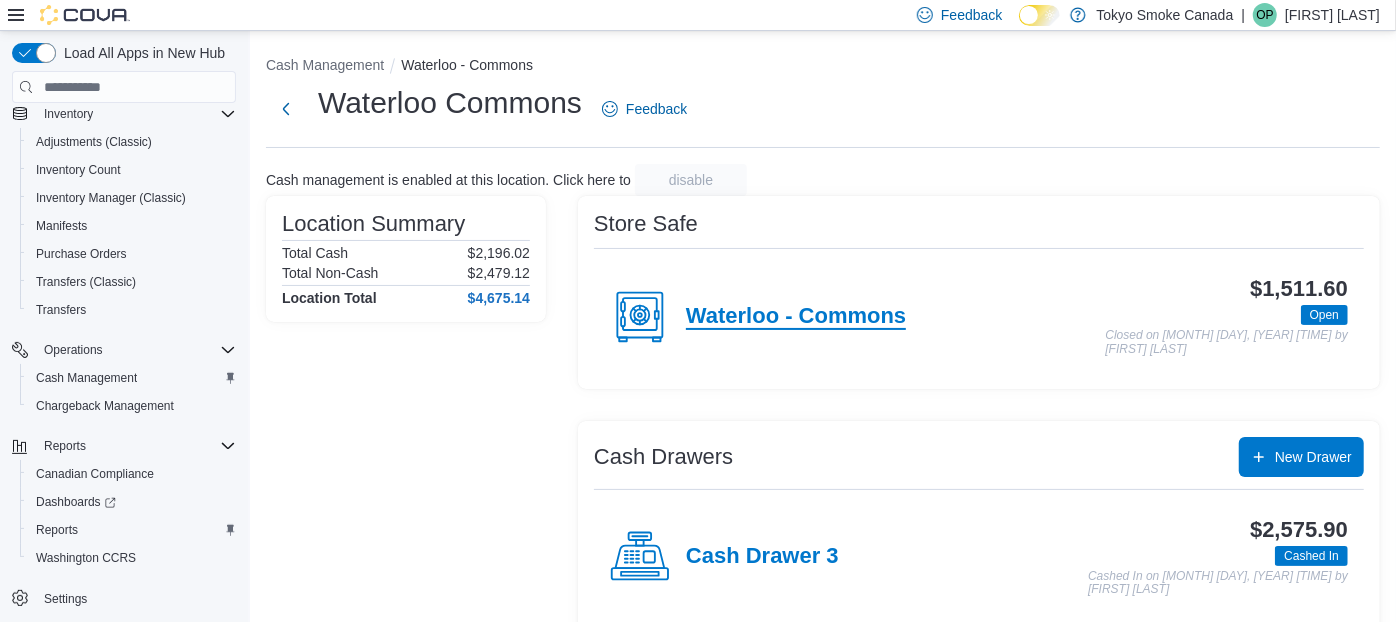 click on "Waterloo - Commons" at bounding box center [796, 317] 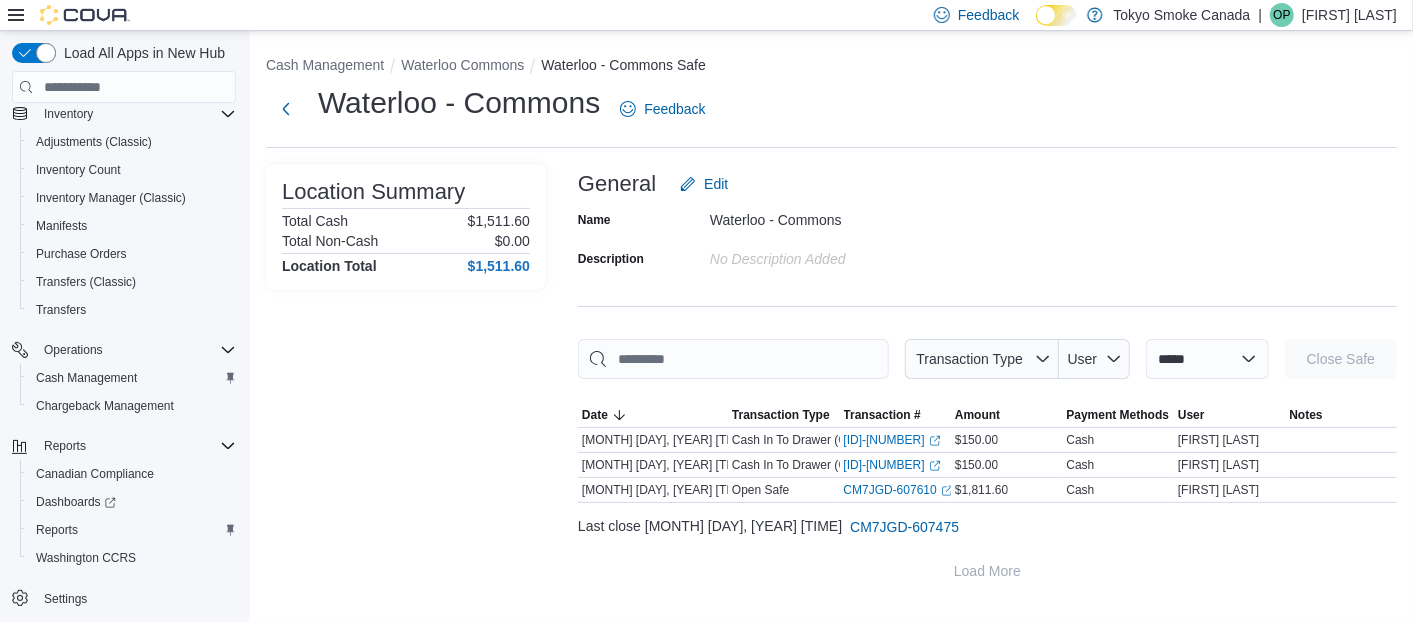 click on "**********" at bounding box center [987, 377] 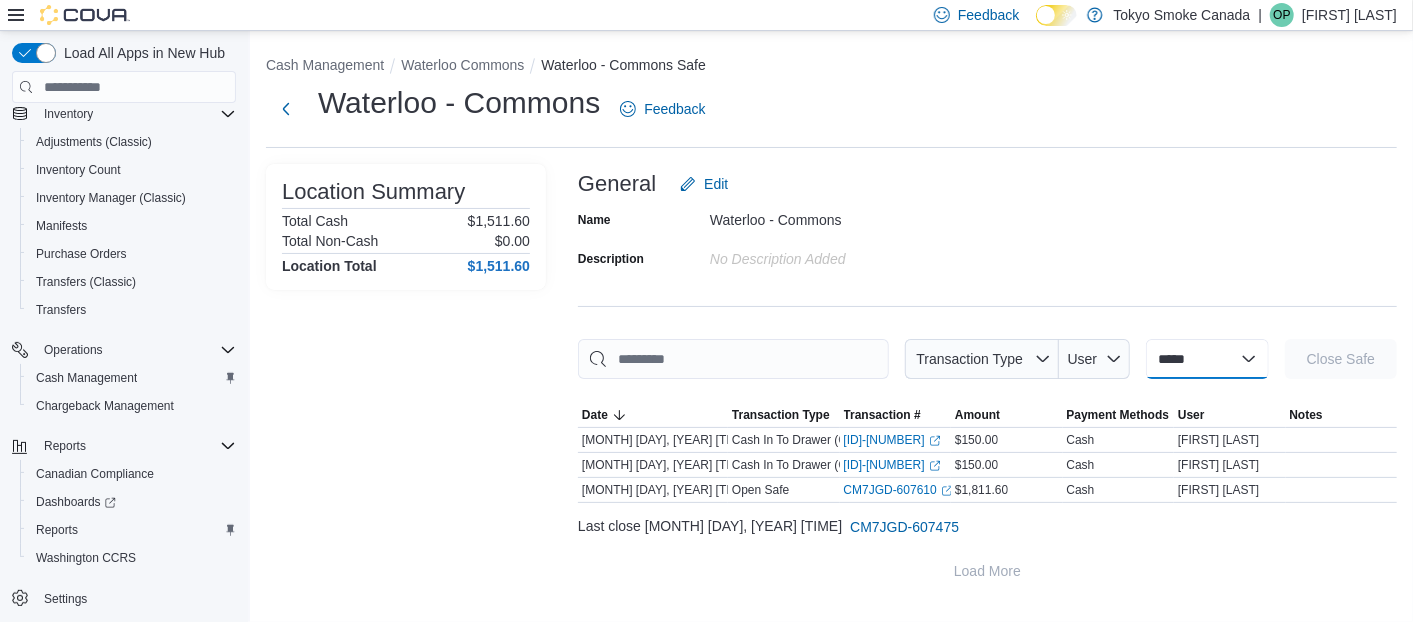 click on "**********" at bounding box center (1207, 359) 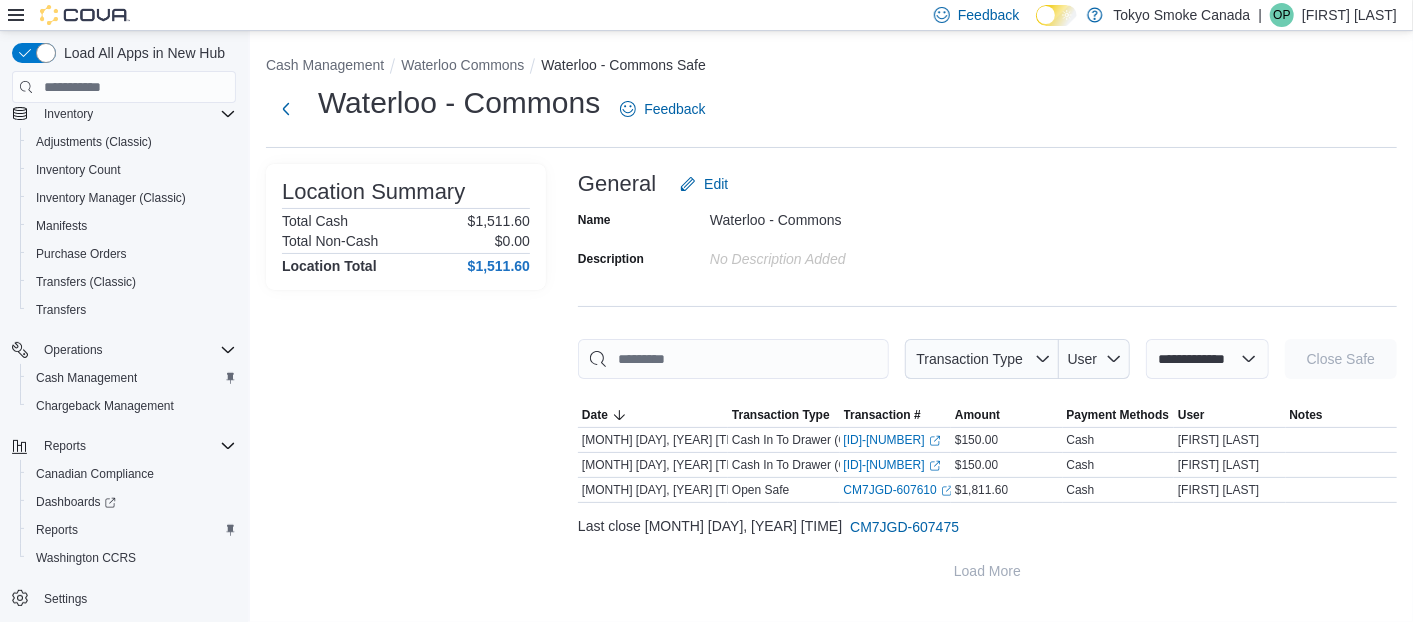 click on "**********" at bounding box center (1207, 359) 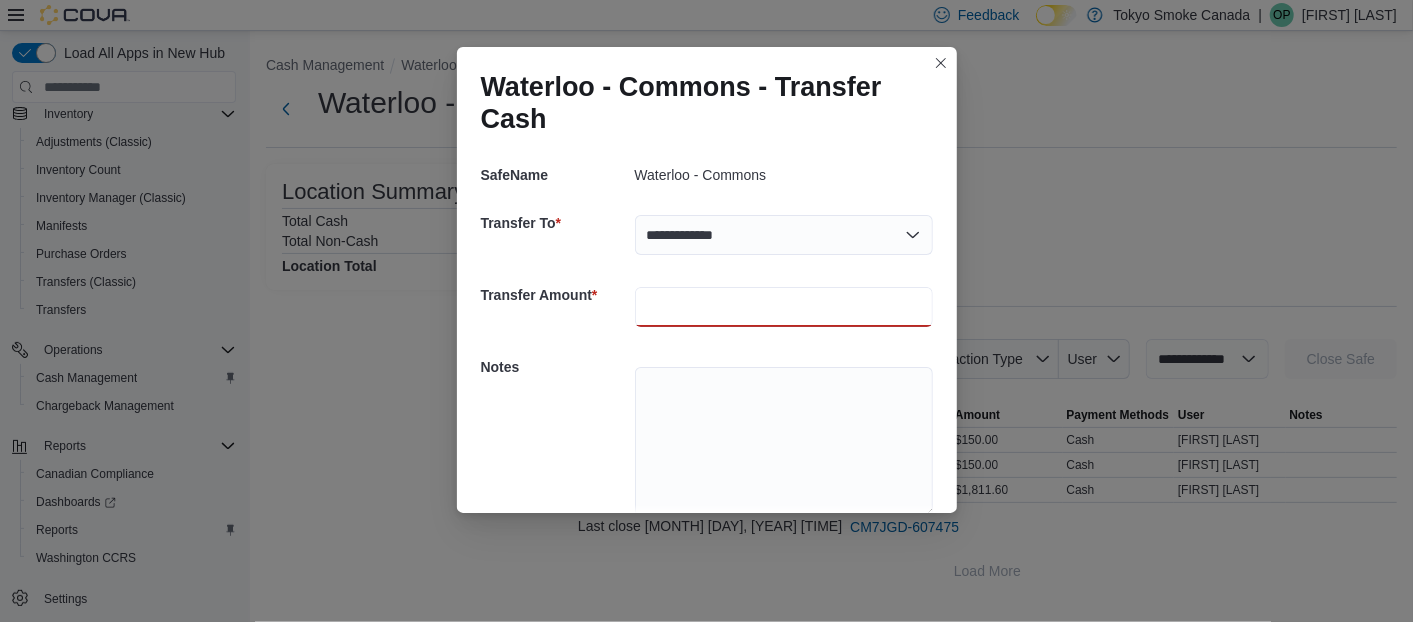 click at bounding box center [784, 307] 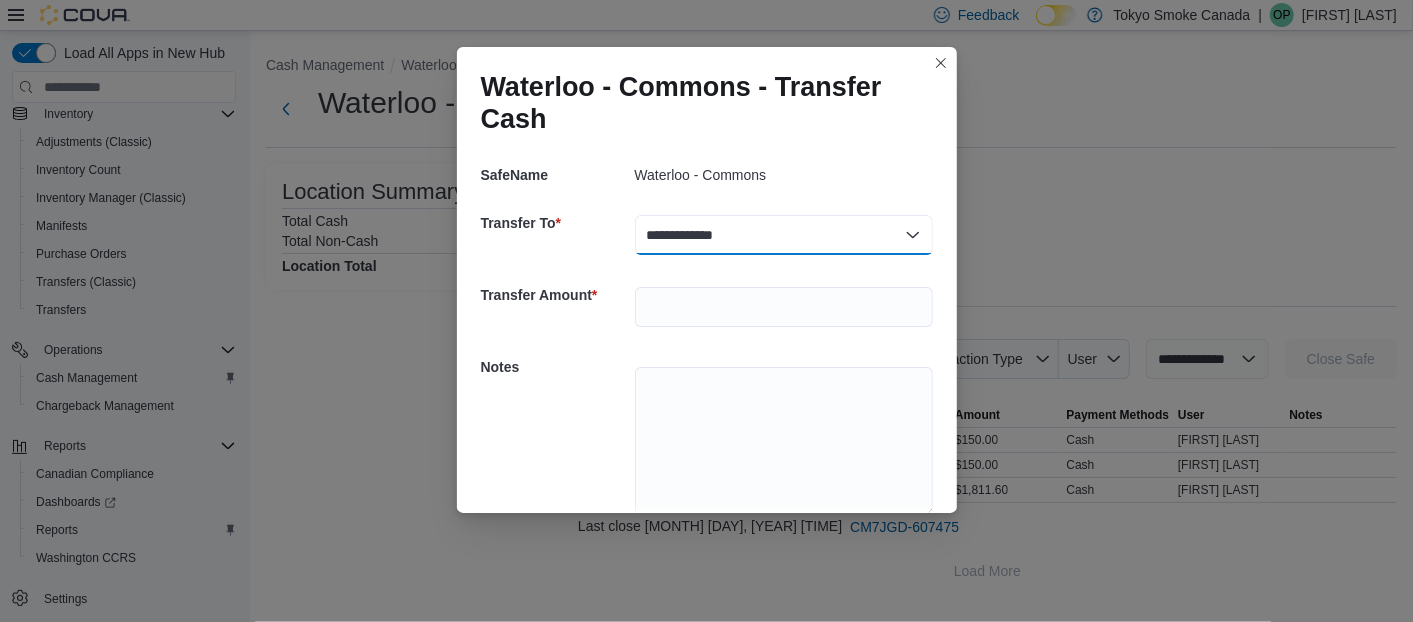 click on "**********" at bounding box center [784, 235] 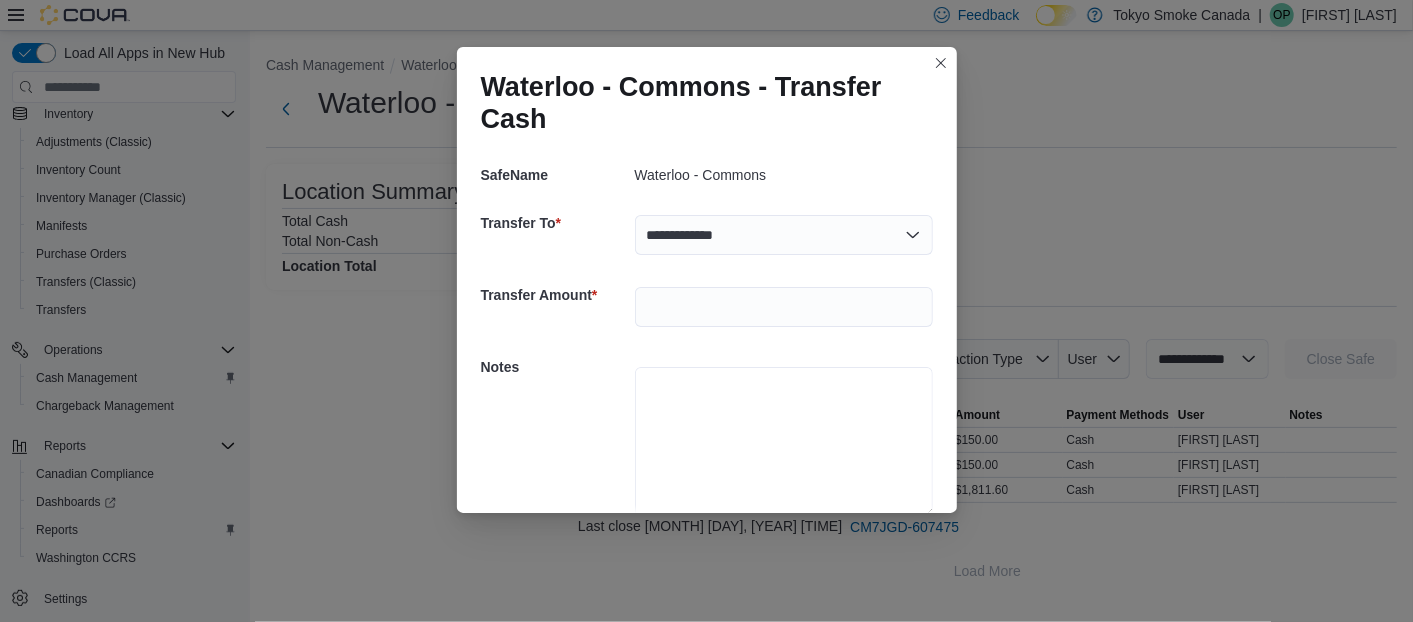 click at bounding box center [784, 442] 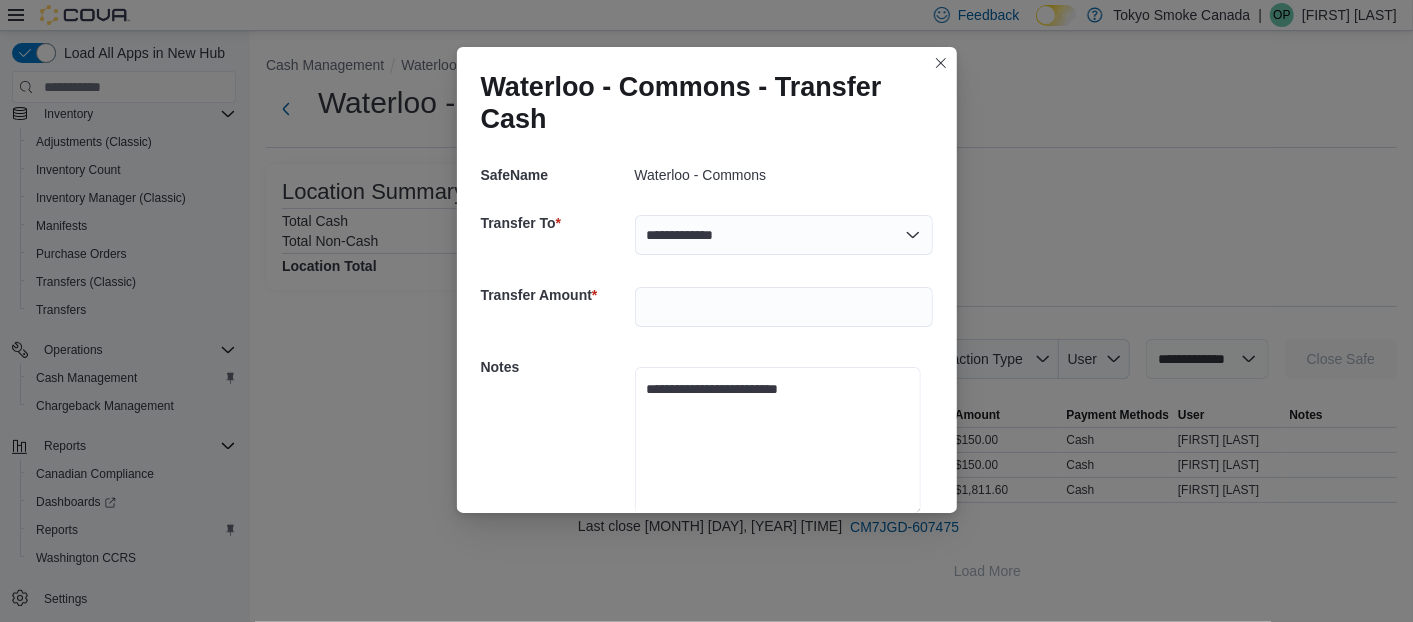 click on "**********" at bounding box center [778, 442] 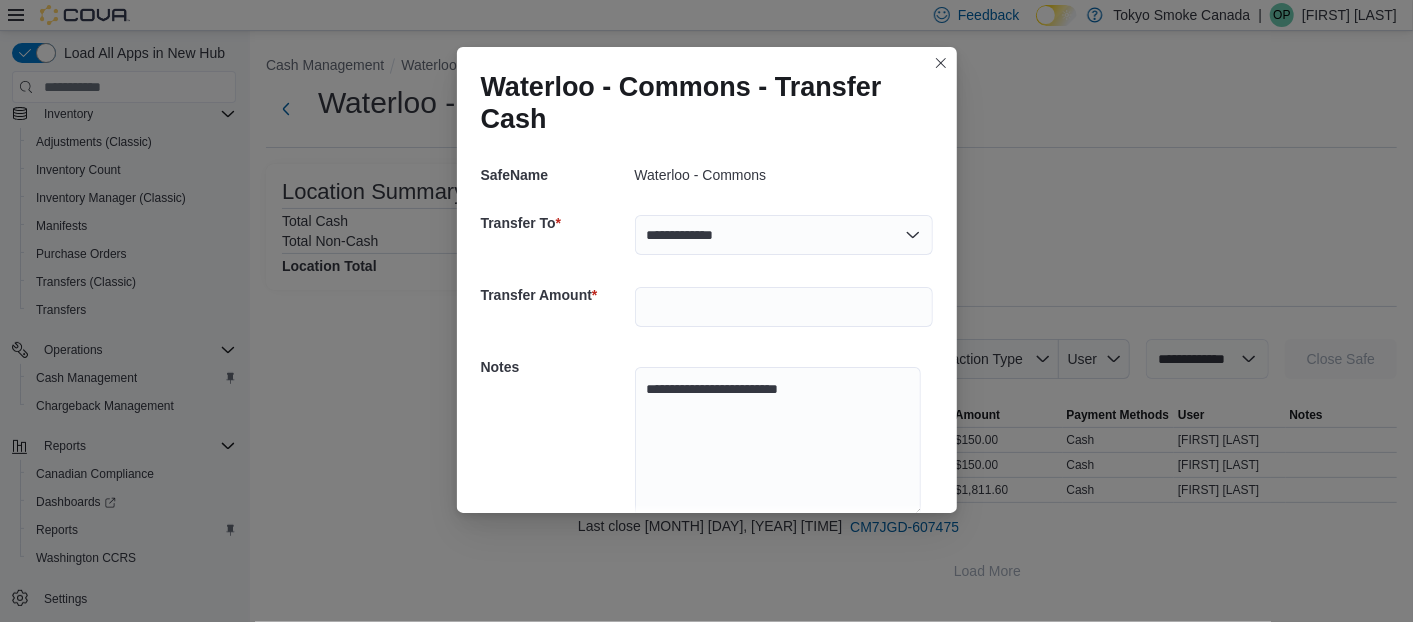 click on "**********" at bounding box center [707, 439] 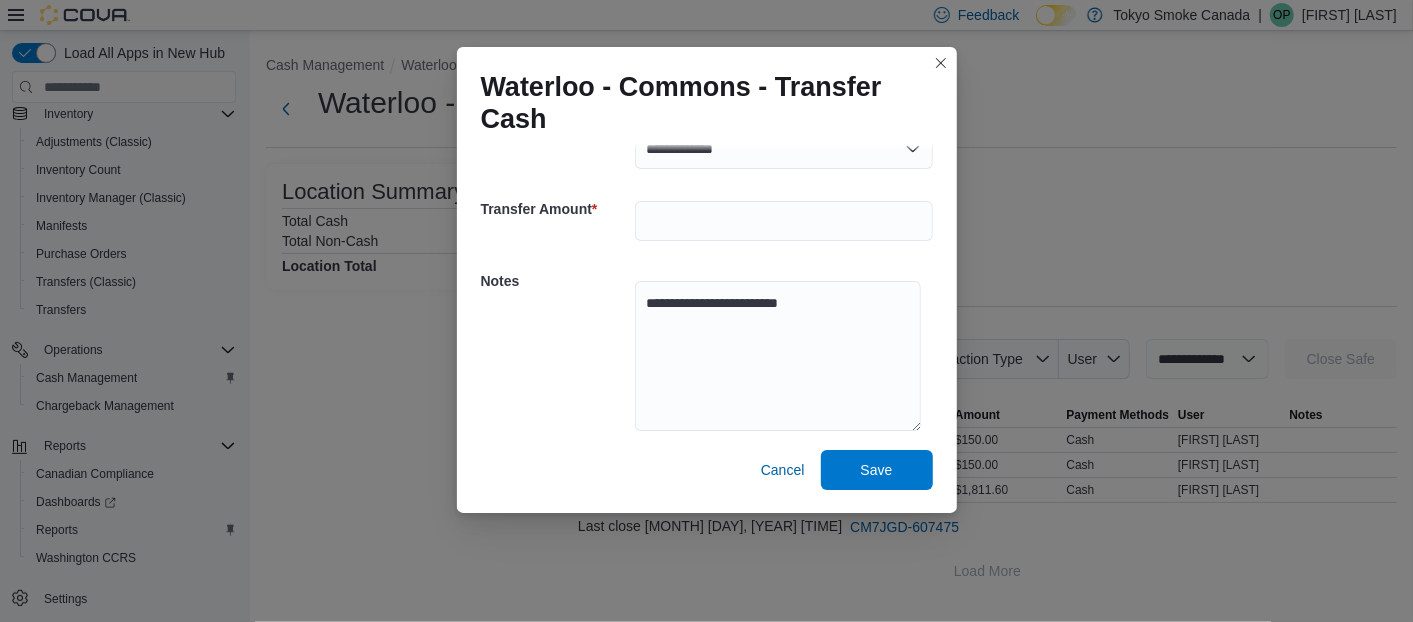 click on "**********" at bounding box center (707, 328) 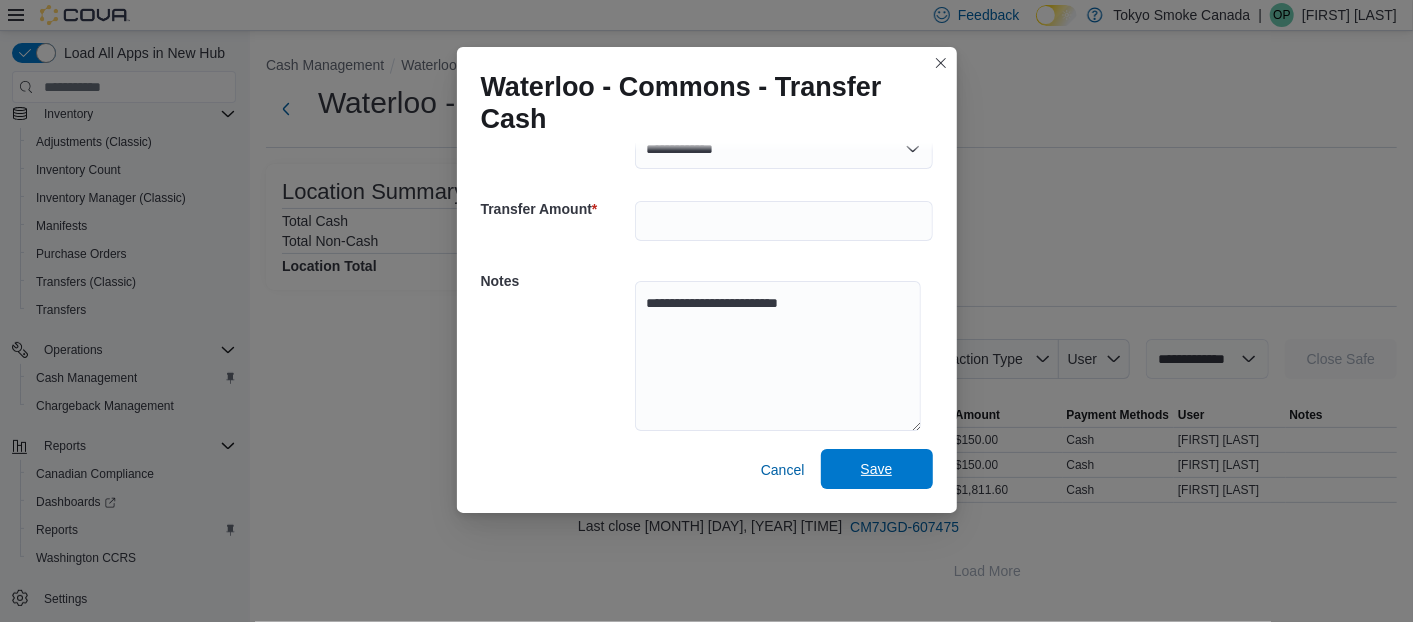 click on "Save" at bounding box center [877, 469] 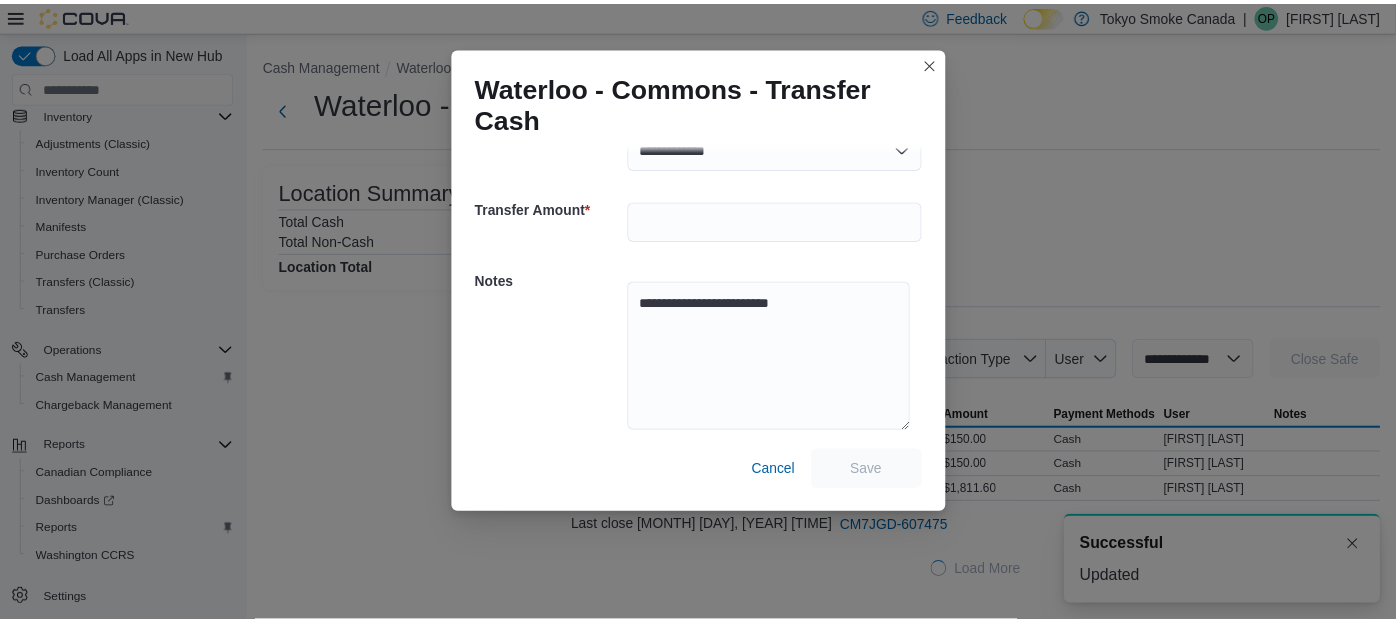 scroll, scrollTop: 0, scrollLeft: 0, axis: both 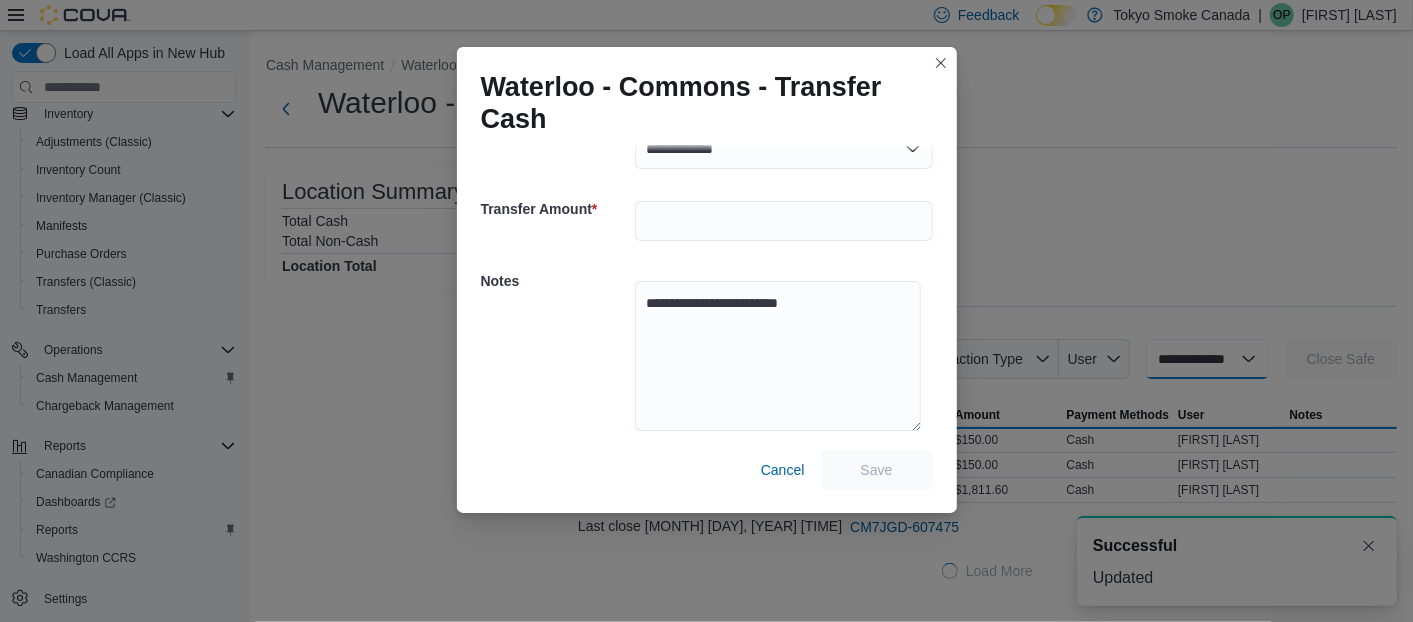 select 